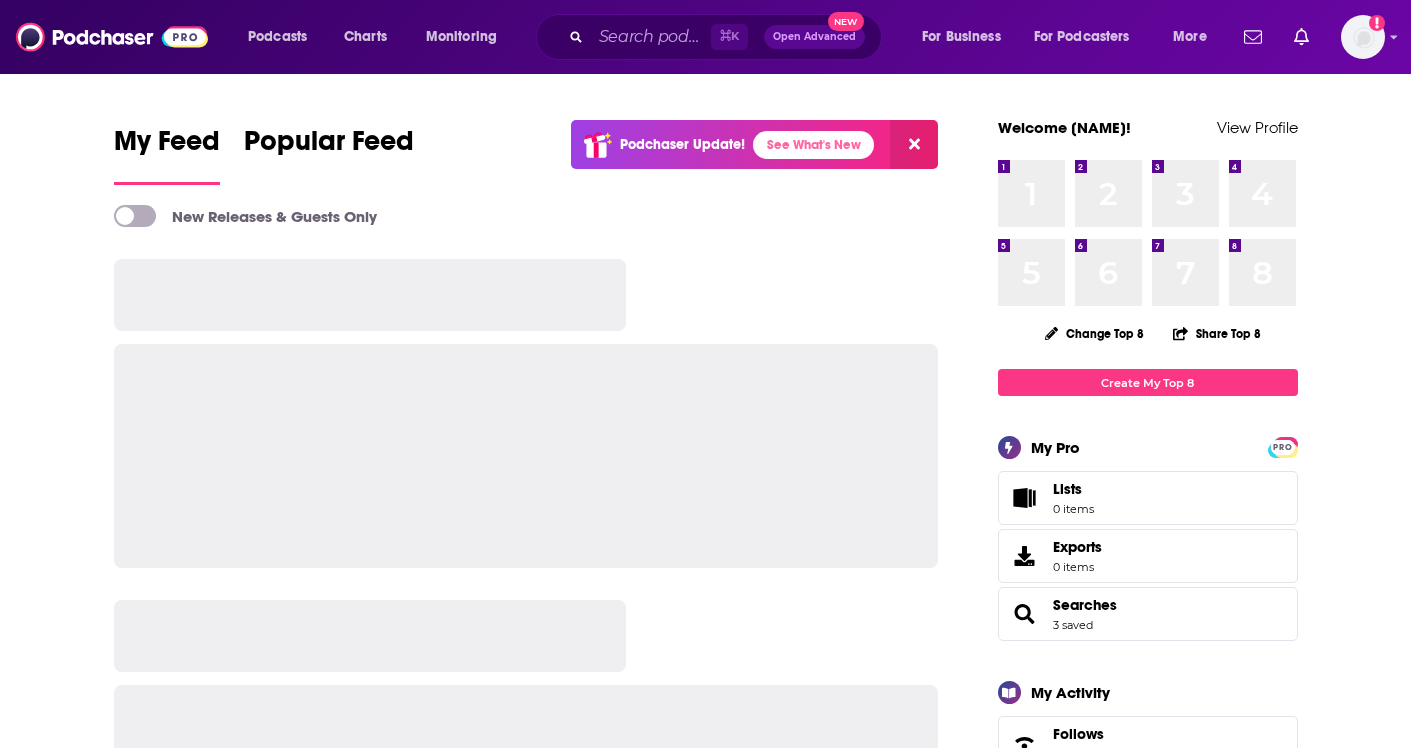 scroll, scrollTop: 0, scrollLeft: 0, axis: both 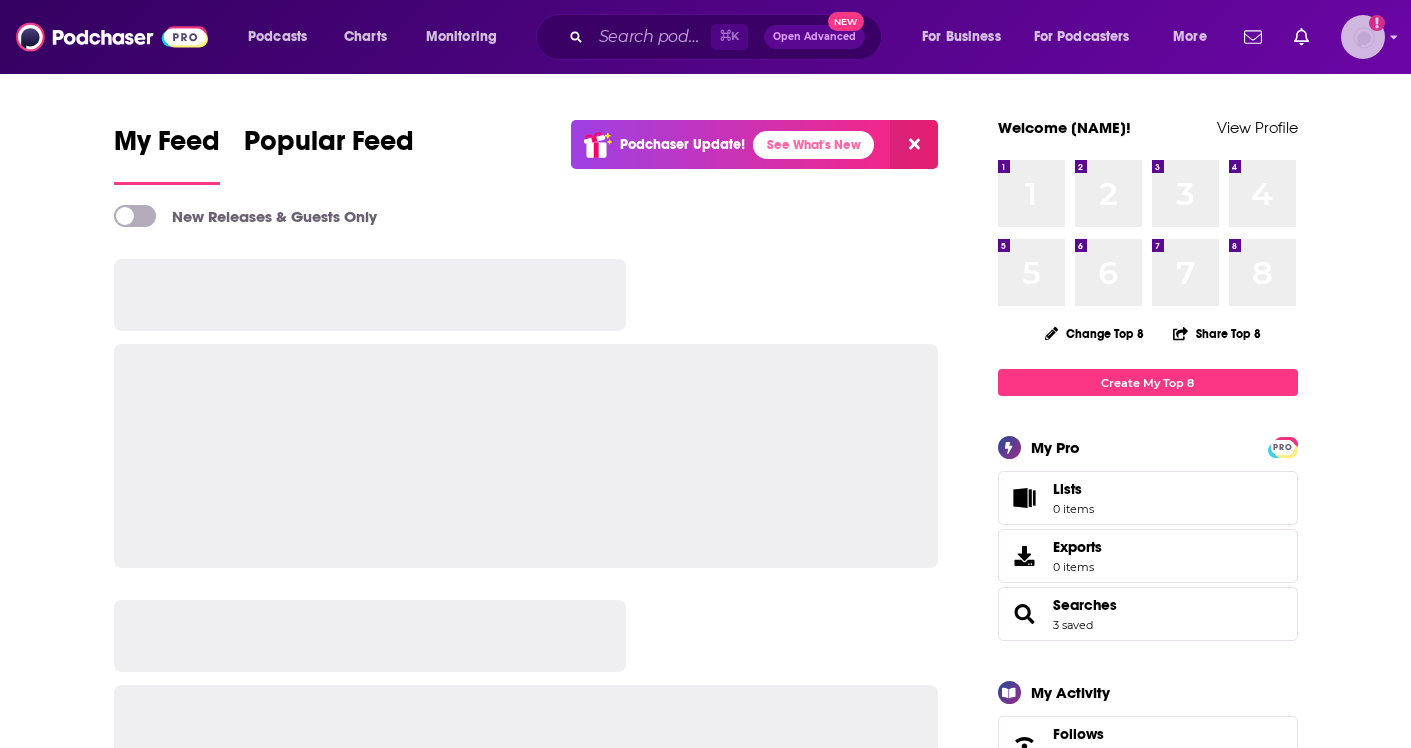 click at bounding box center [1363, 37] 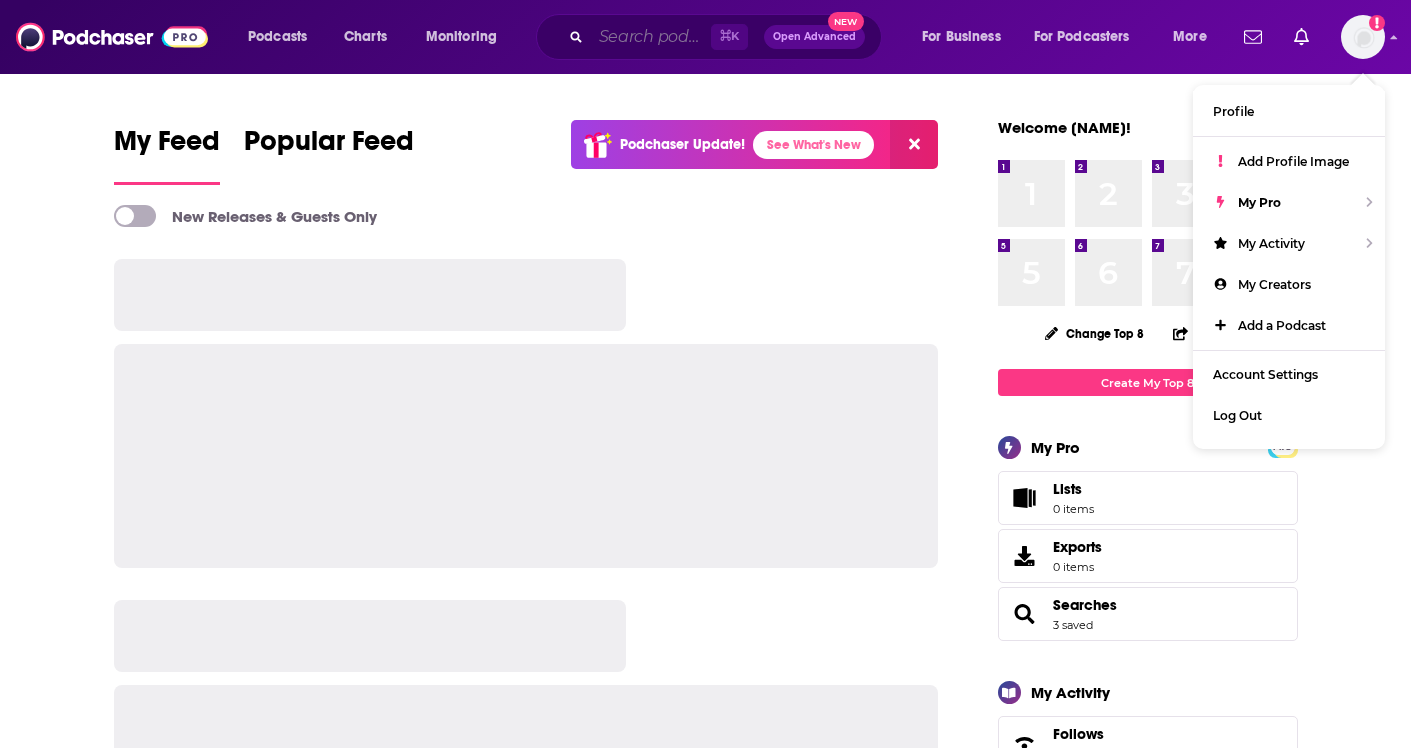 click at bounding box center [651, 37] 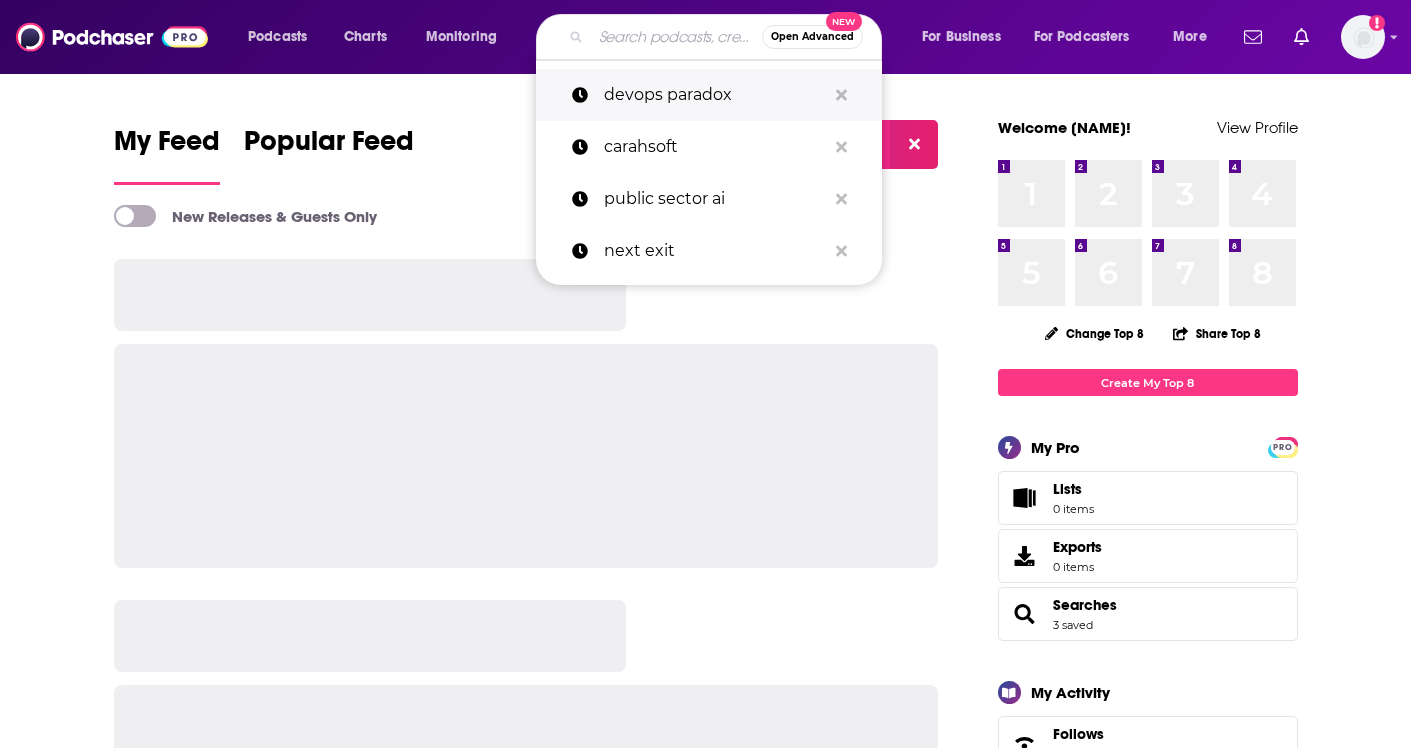 click on "devops paradox" at bounding box center [715, 95] 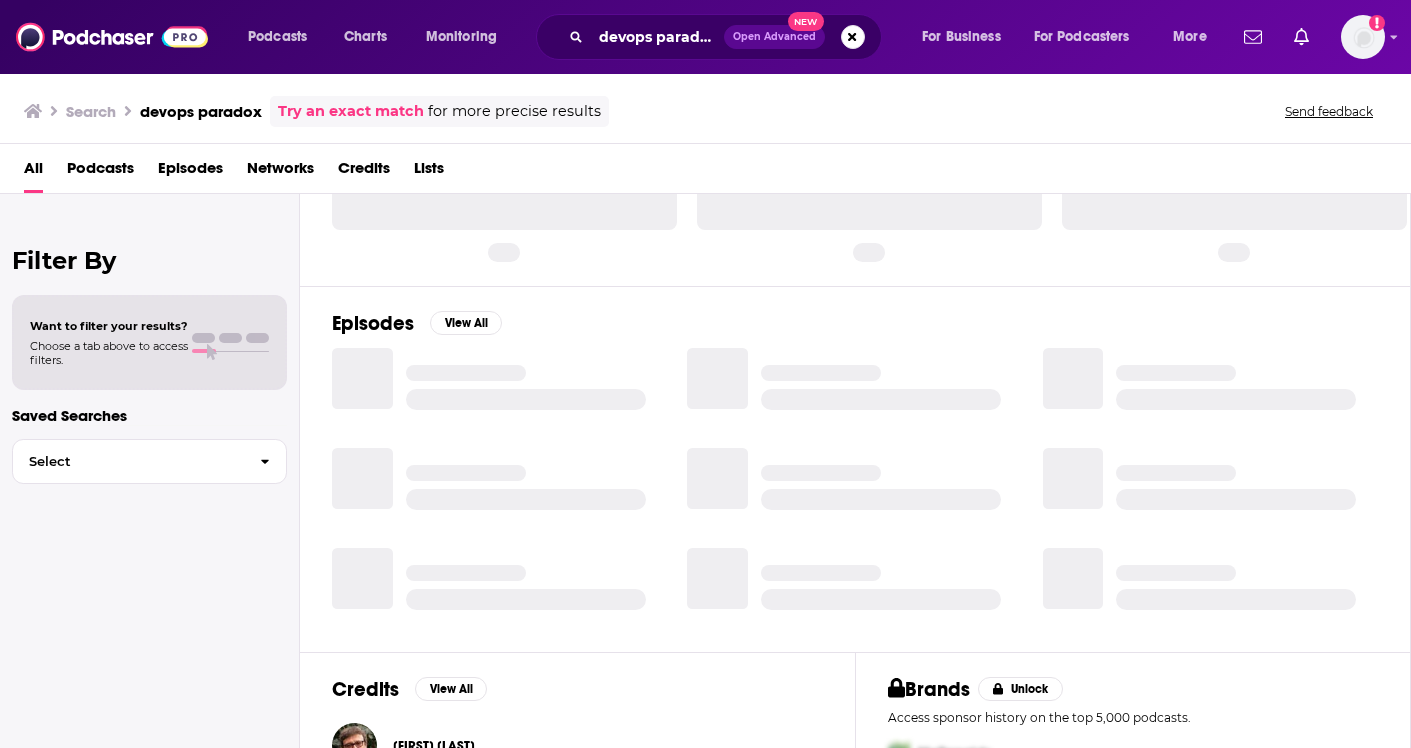 scroll, scrollTop: 0, scrollLeft: 0, axis: both 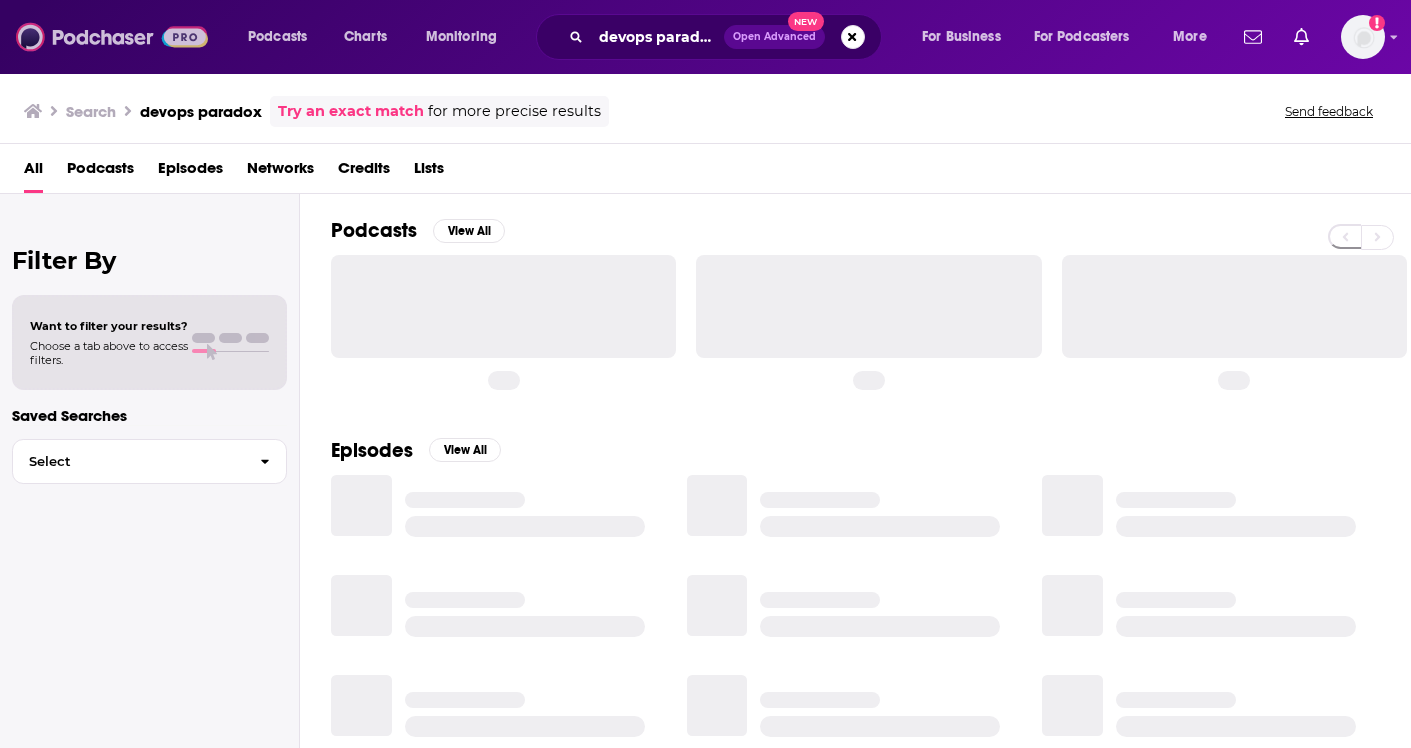click at bounding box center (112, 37) 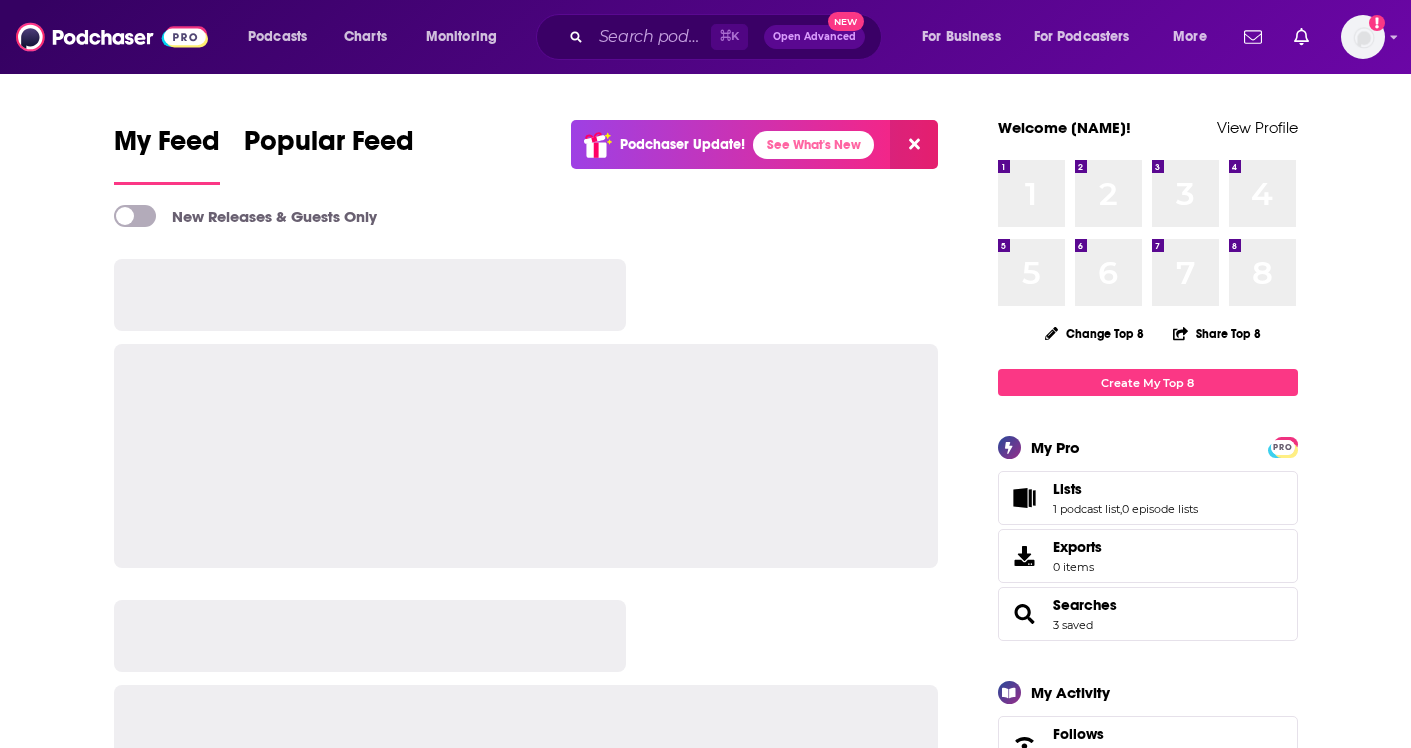 click on "⌘  K Open Advanced New" at bounding box center (709, 37) 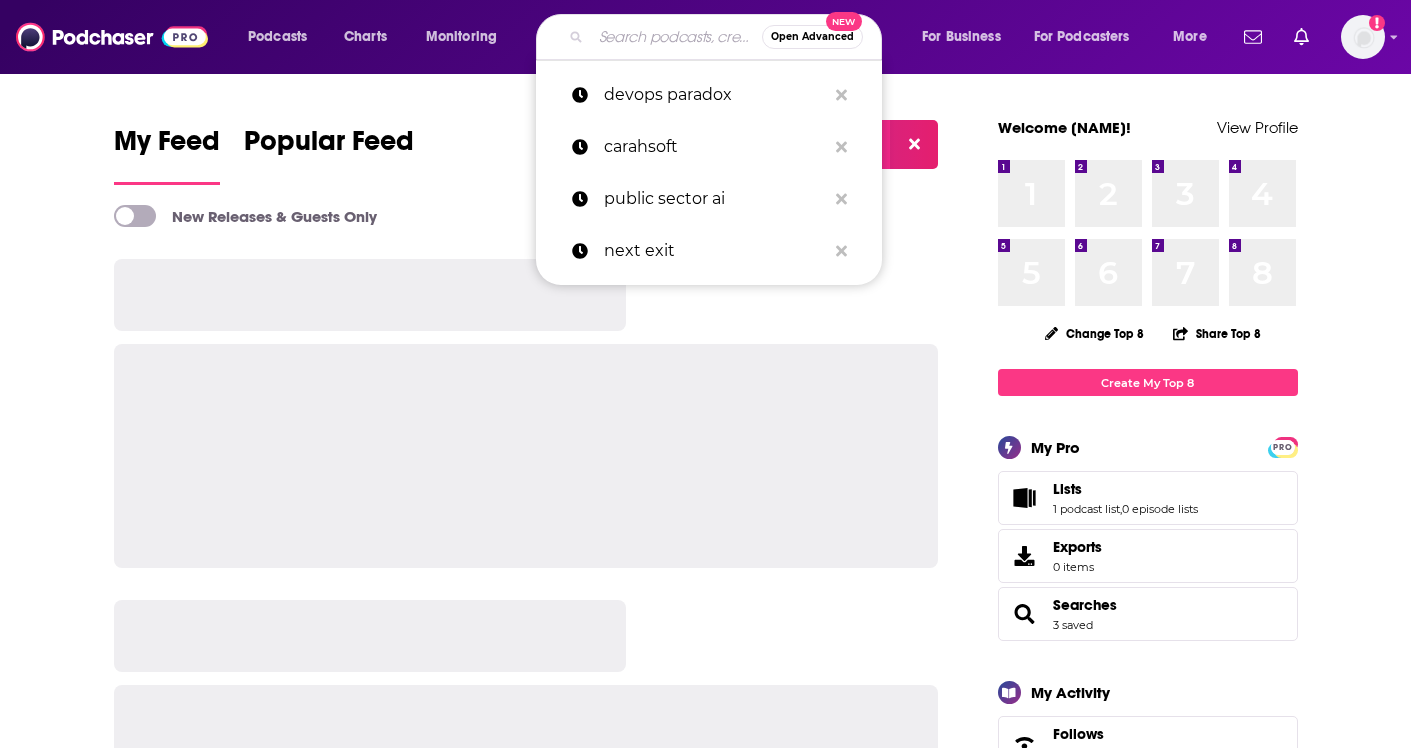 click at bounding box center (676, 37) 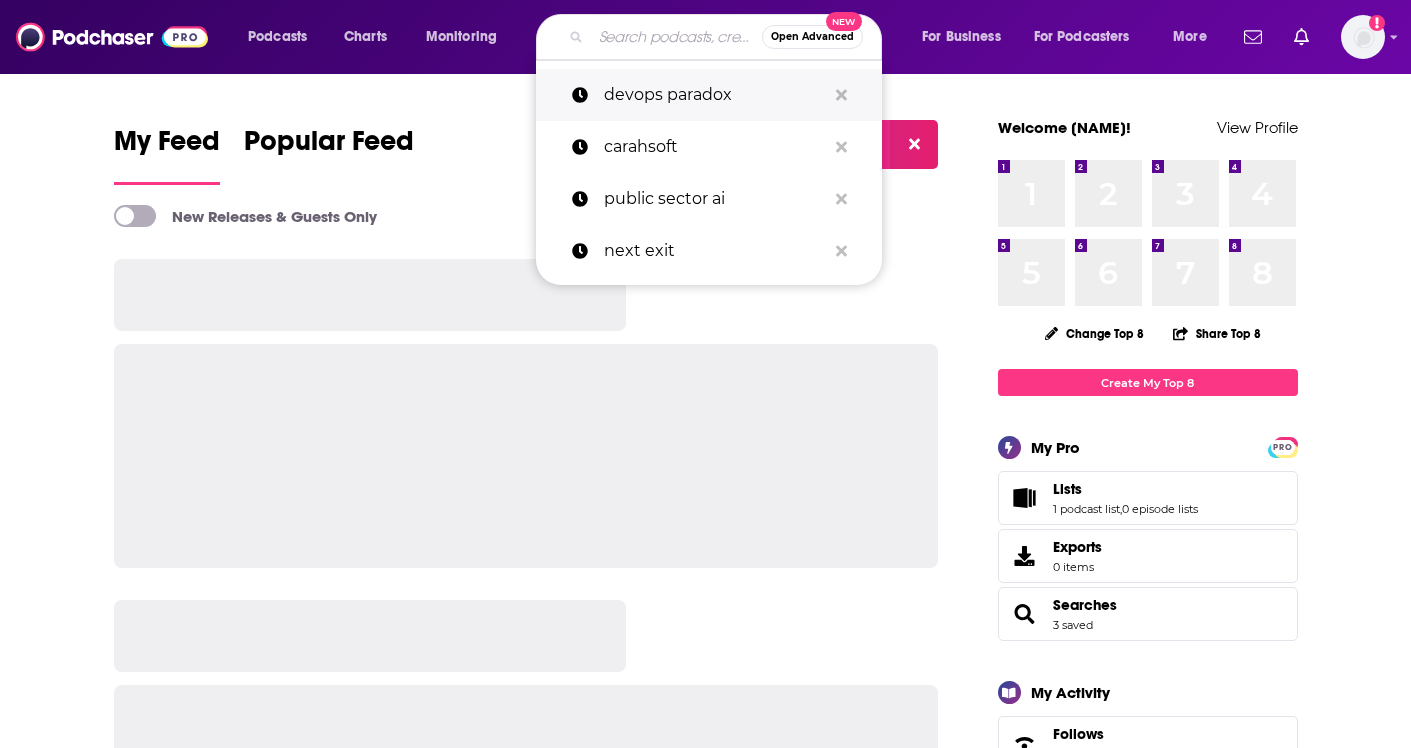 click on "devops paradox" at bounding box center [715, 95] 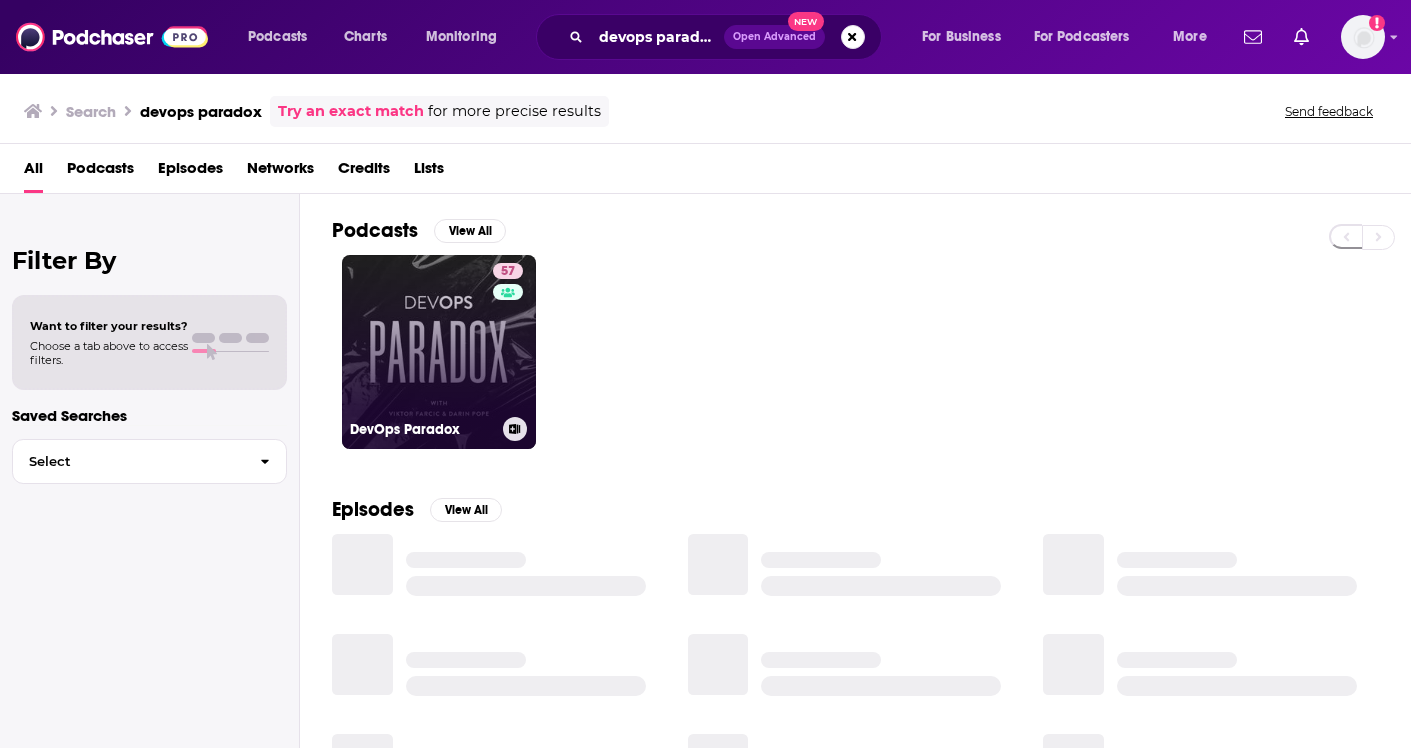 click on "57 DevOps Paradox" at bounding box center [439, 352] 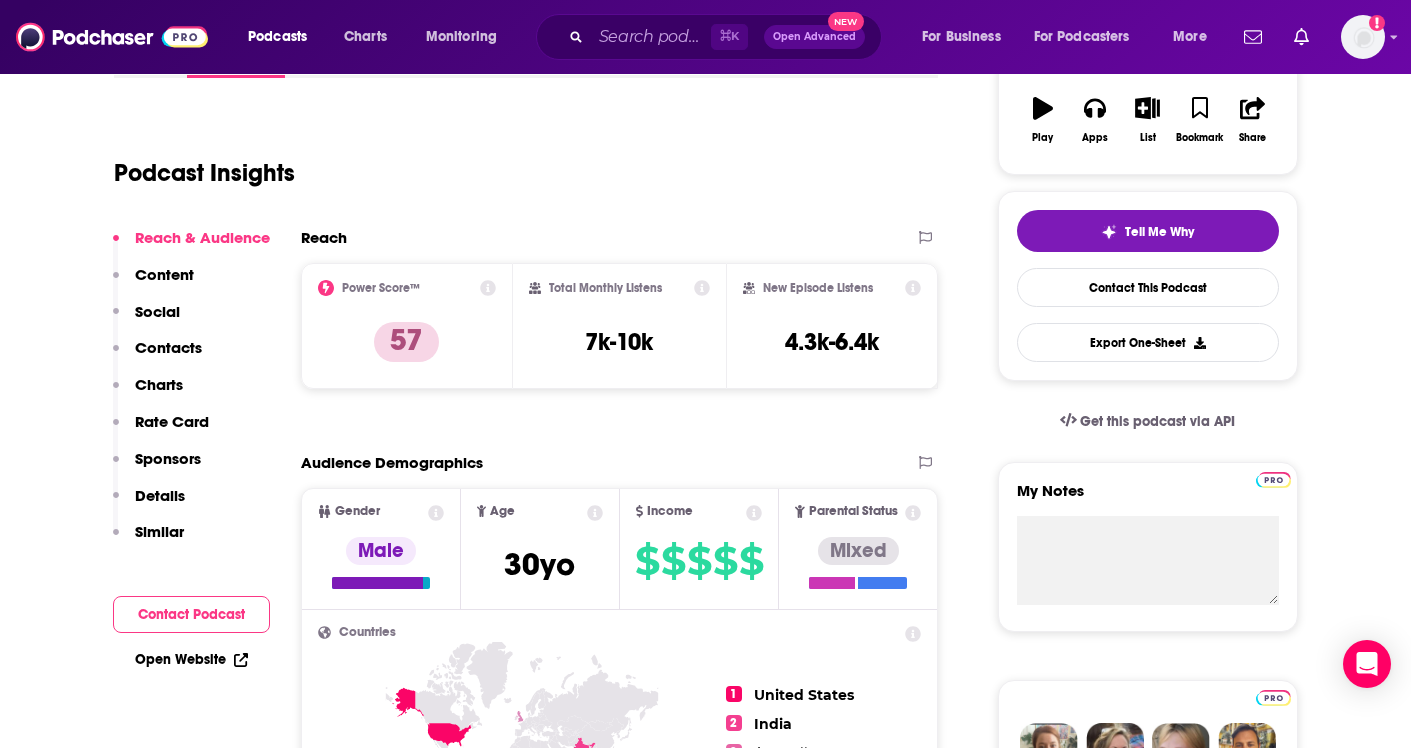 scroll, scrollTop: 331, scrollLeft: 0, axis: vertical 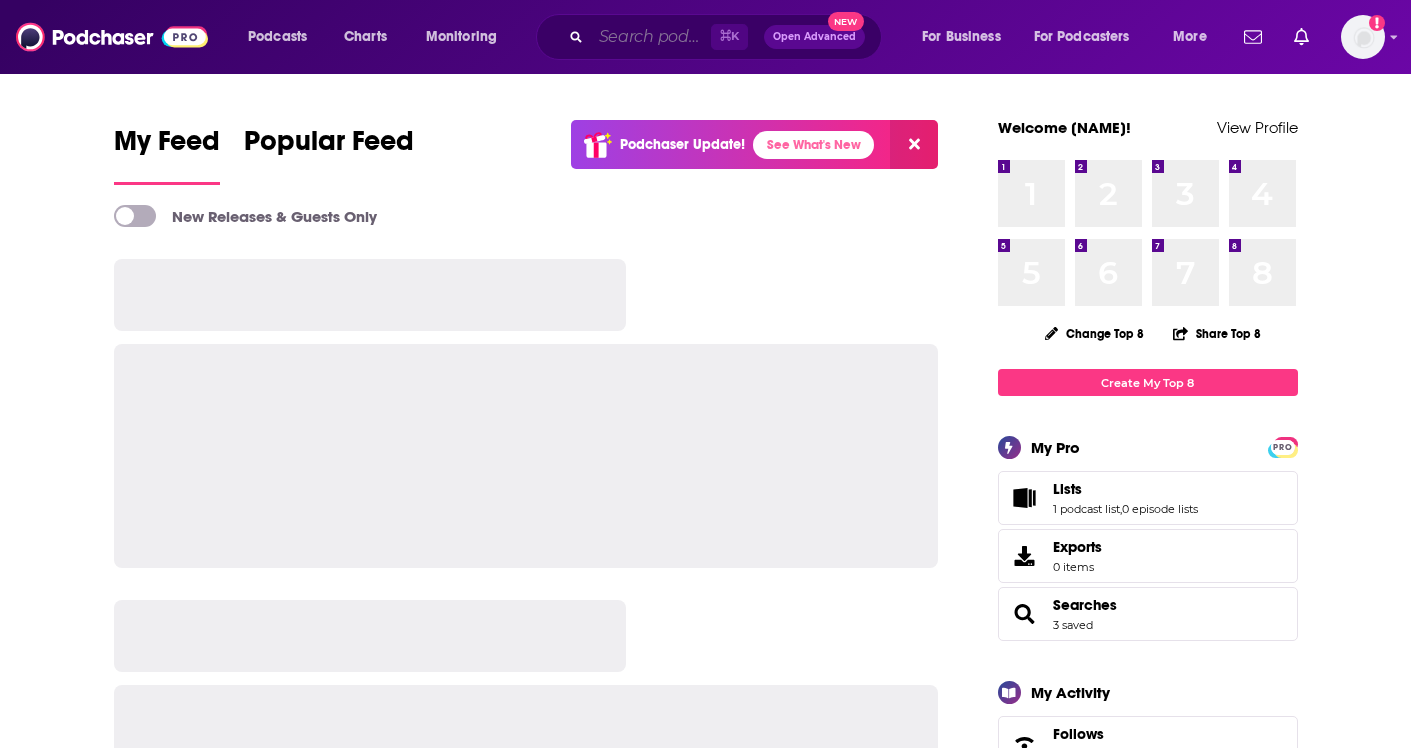 click at bounding box center (651, 37) 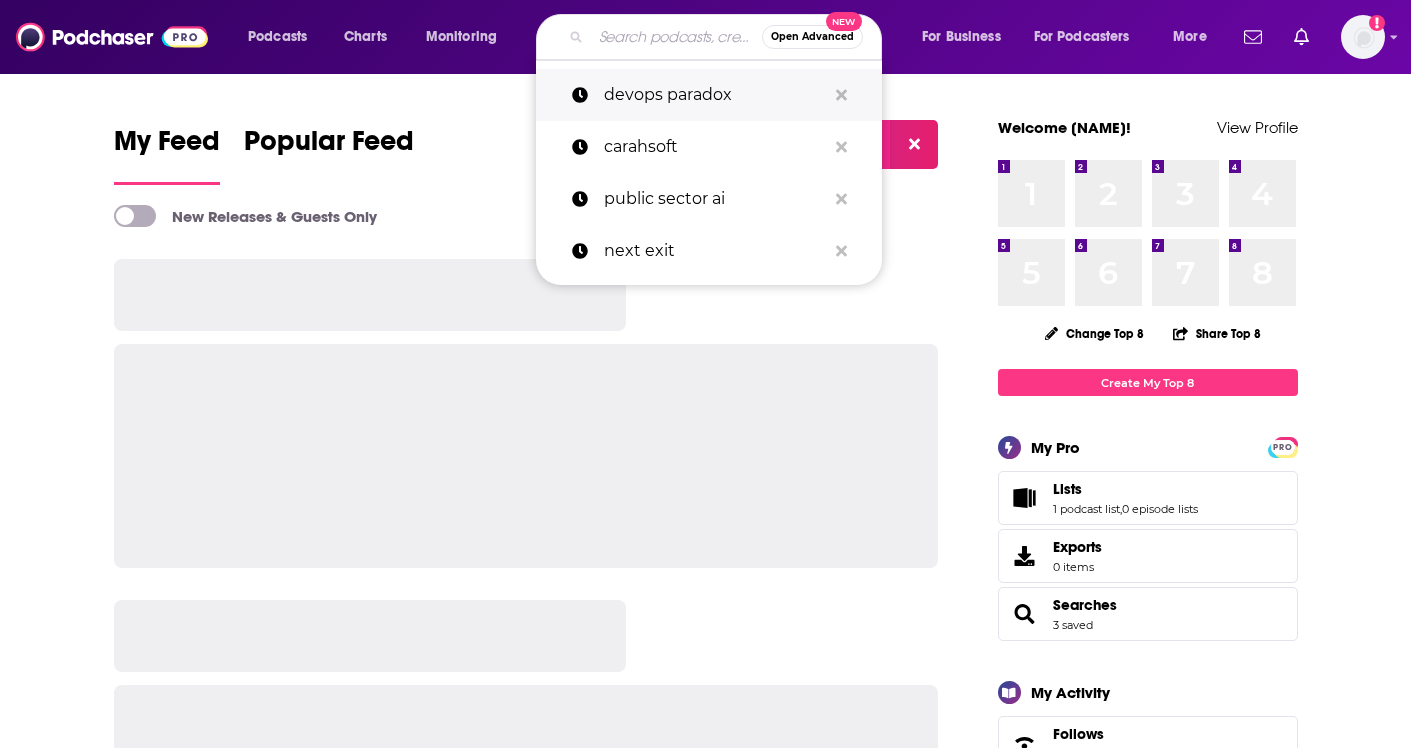 click on "devops paradox" at bounding box center (715, 95) 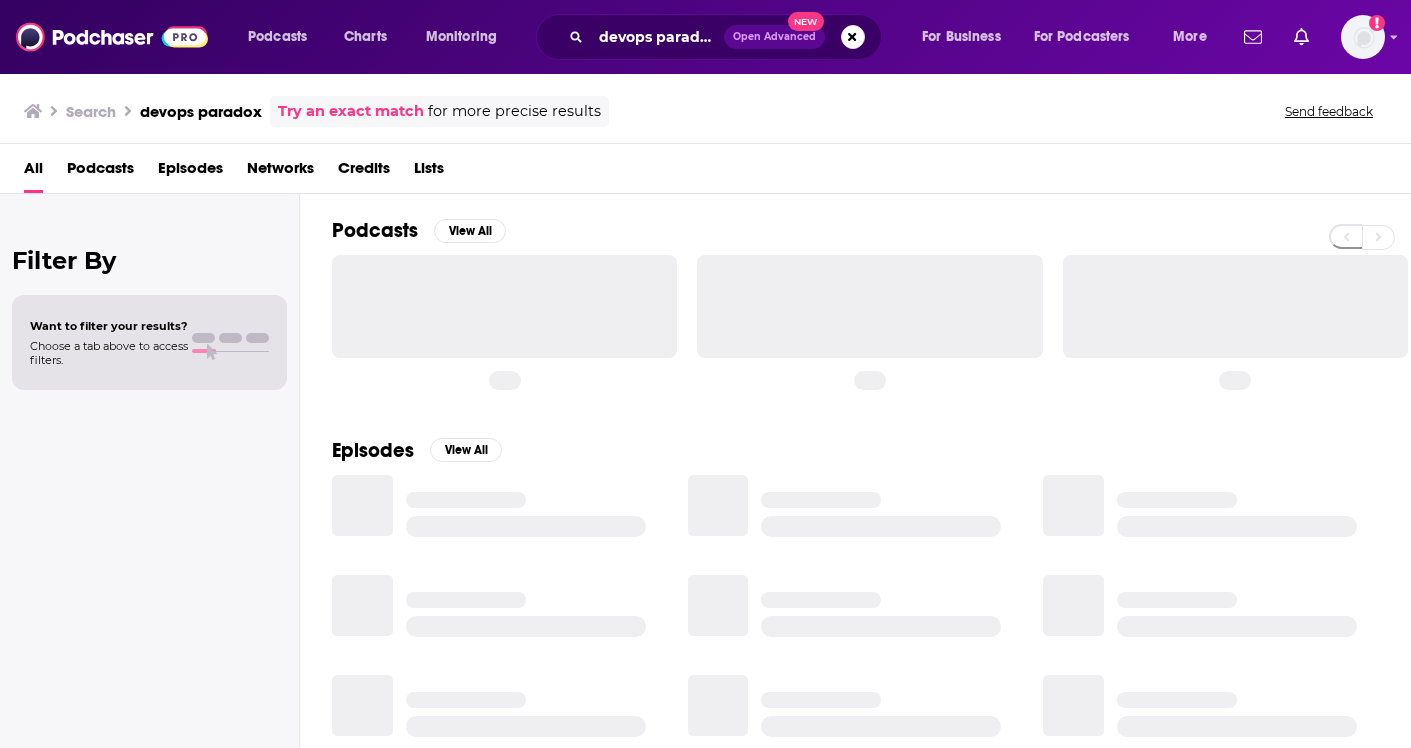 scroll, scrollTop: 0, scrollLeft: 0, axis: both 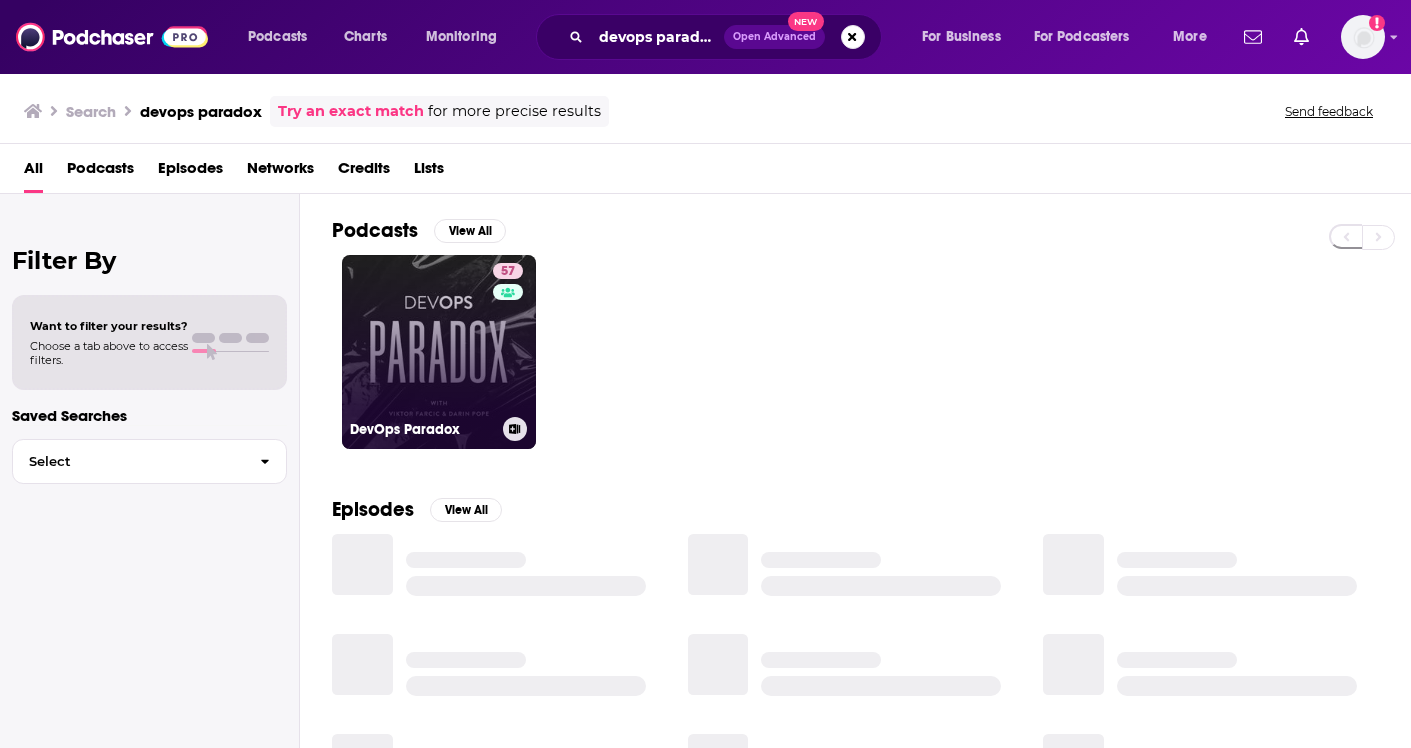 click on "57 DevOps Paradox" at bounding box center (439, 352) 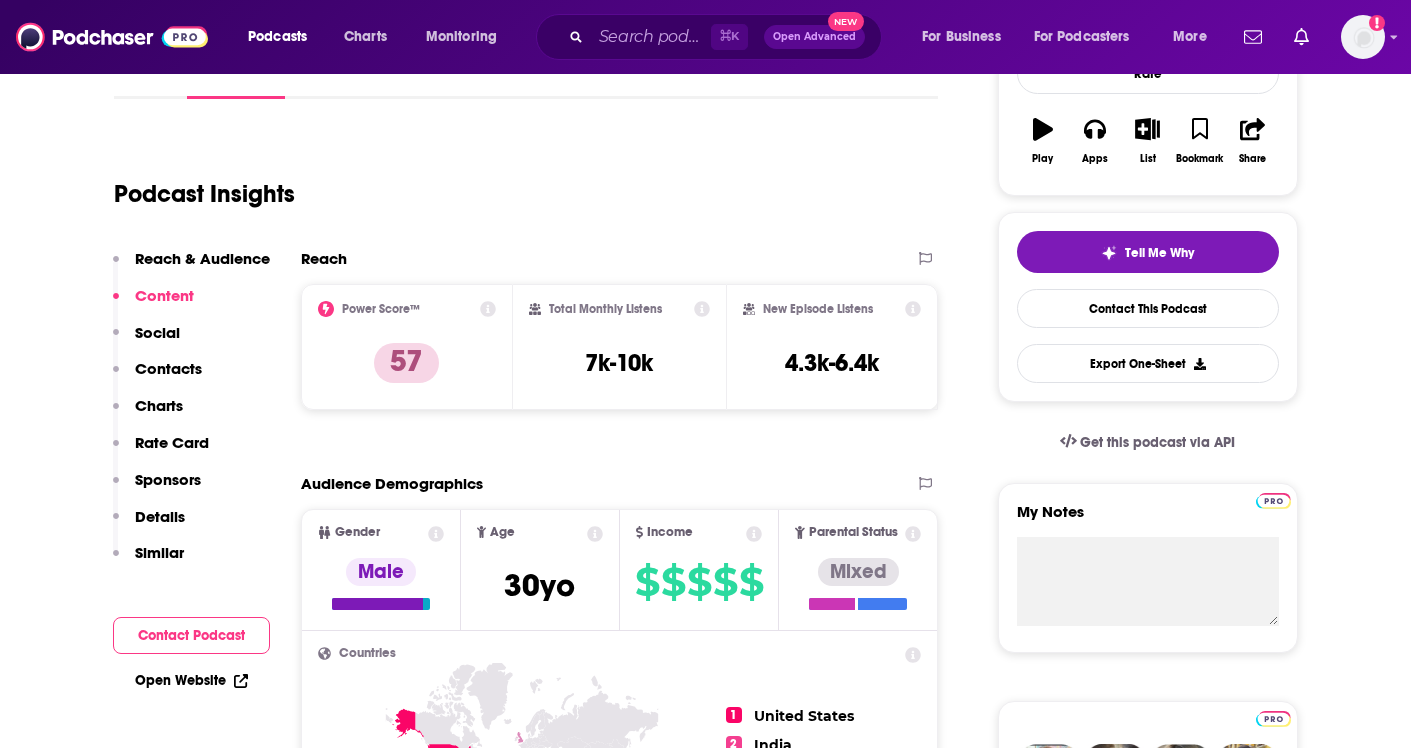 scroll, scrollTop: 314, scrollLeft: 0, axis: vertical 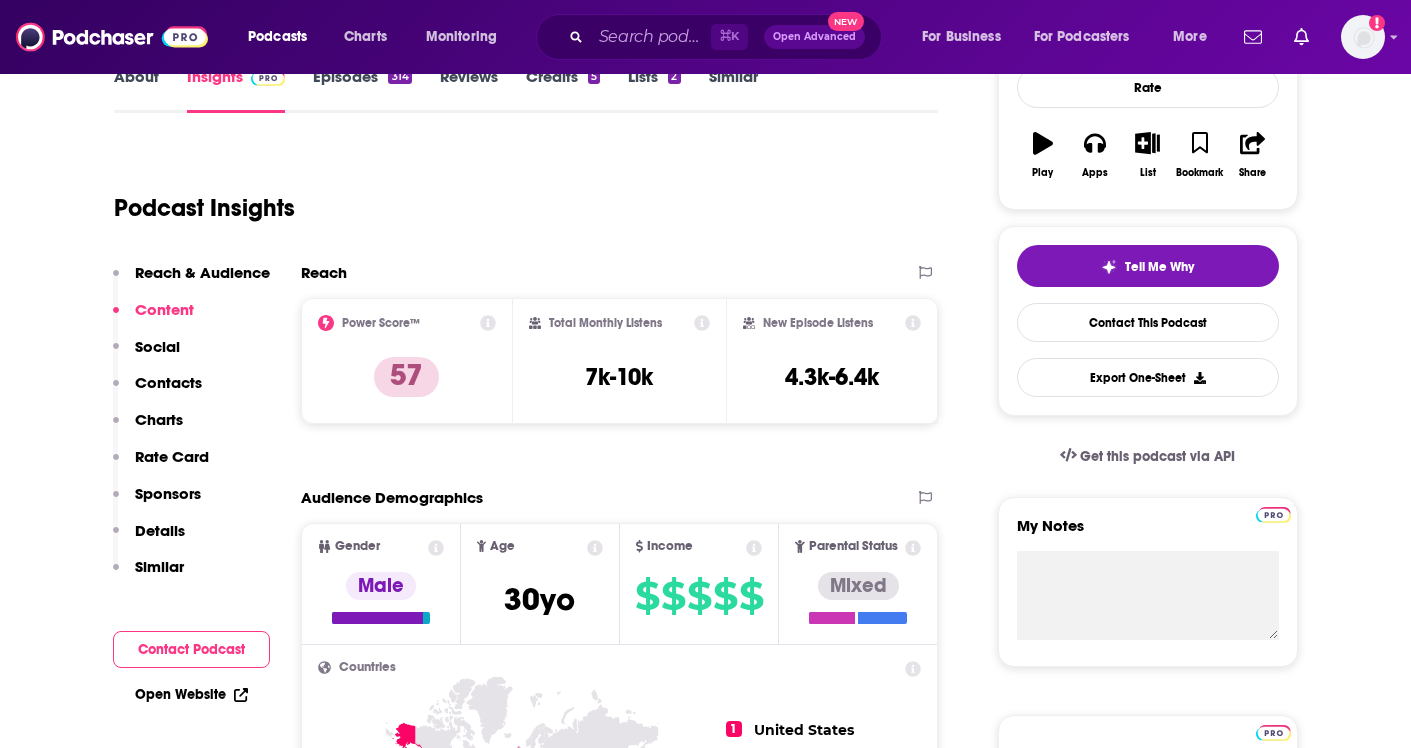 click 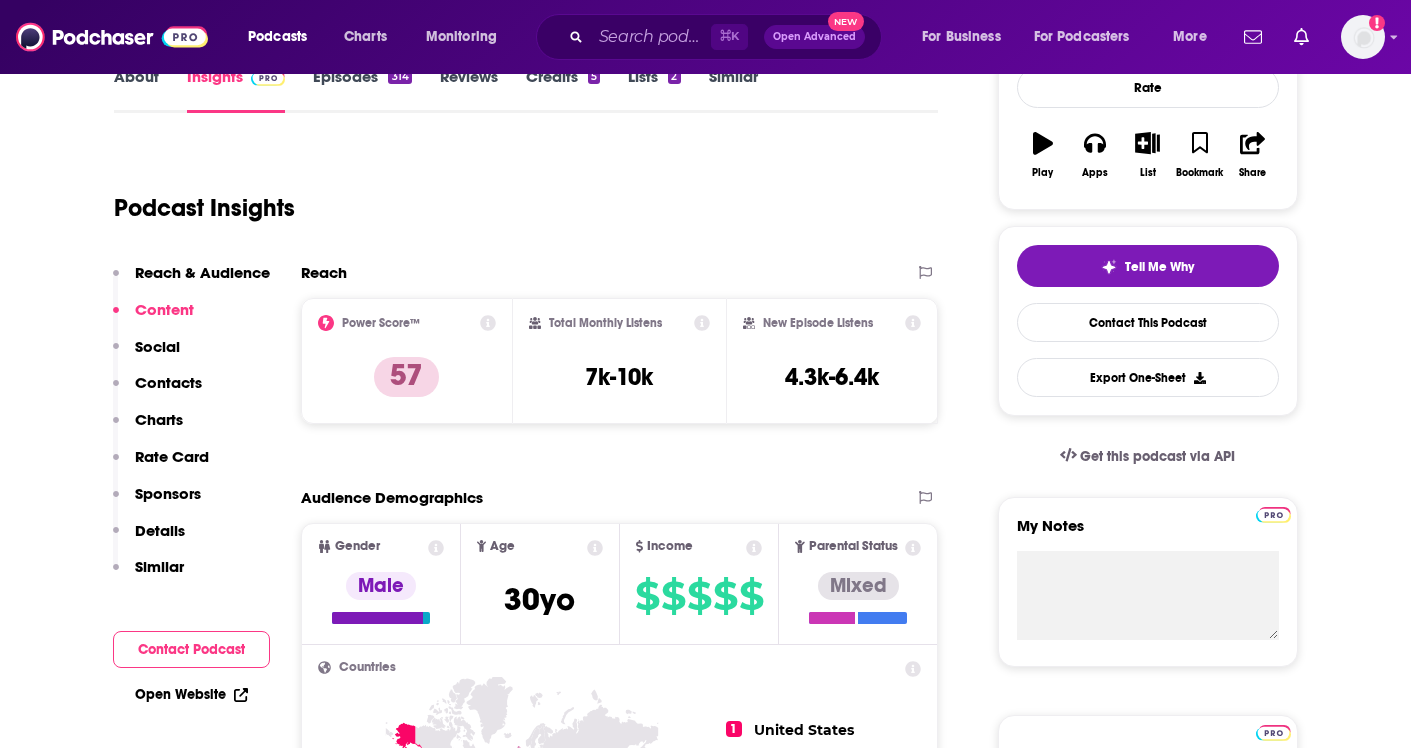 click on "Reach Power Score™ 57 Total Monthly Listens 7k-10k New Episode Listens 4.3k-6.4k" at bounding box center [620, 351] 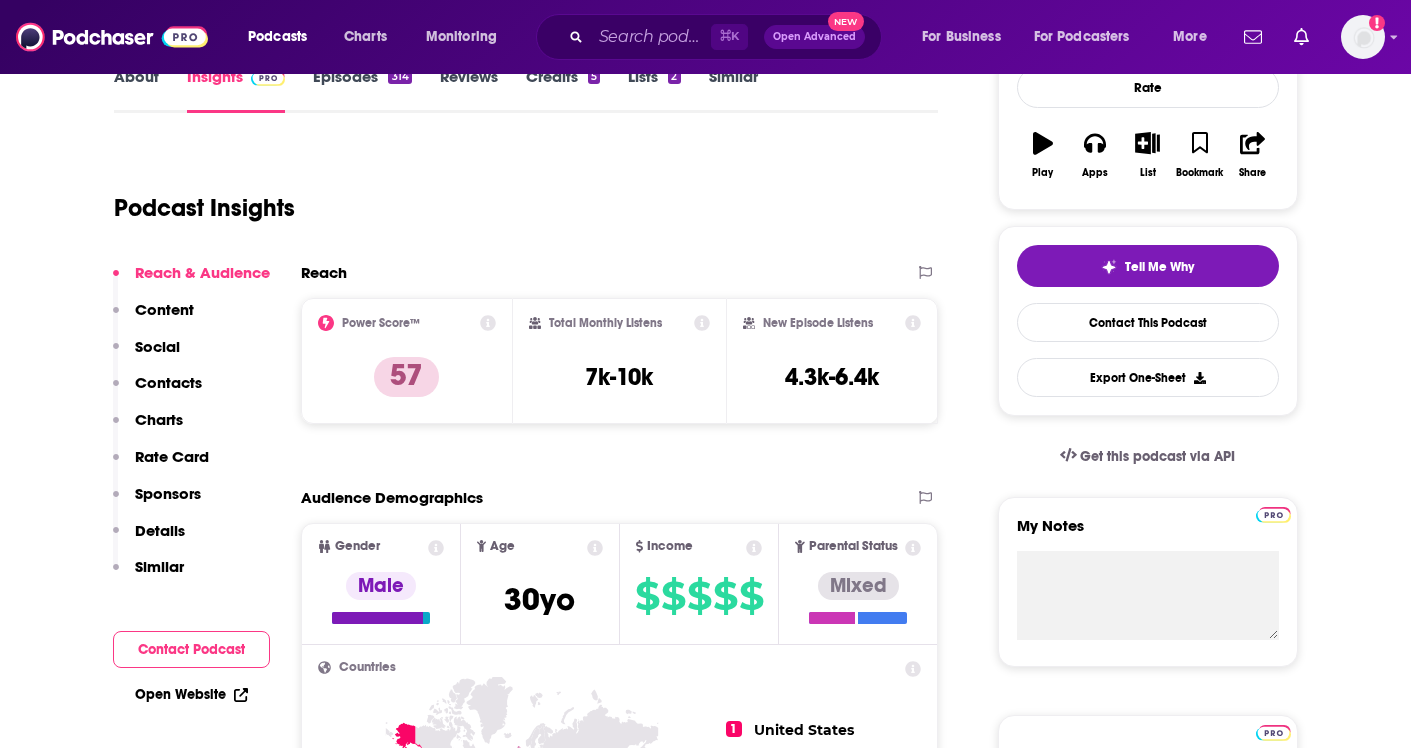 scroll, scrollTop: 31, scrollLeft: 0, axis: vertical 